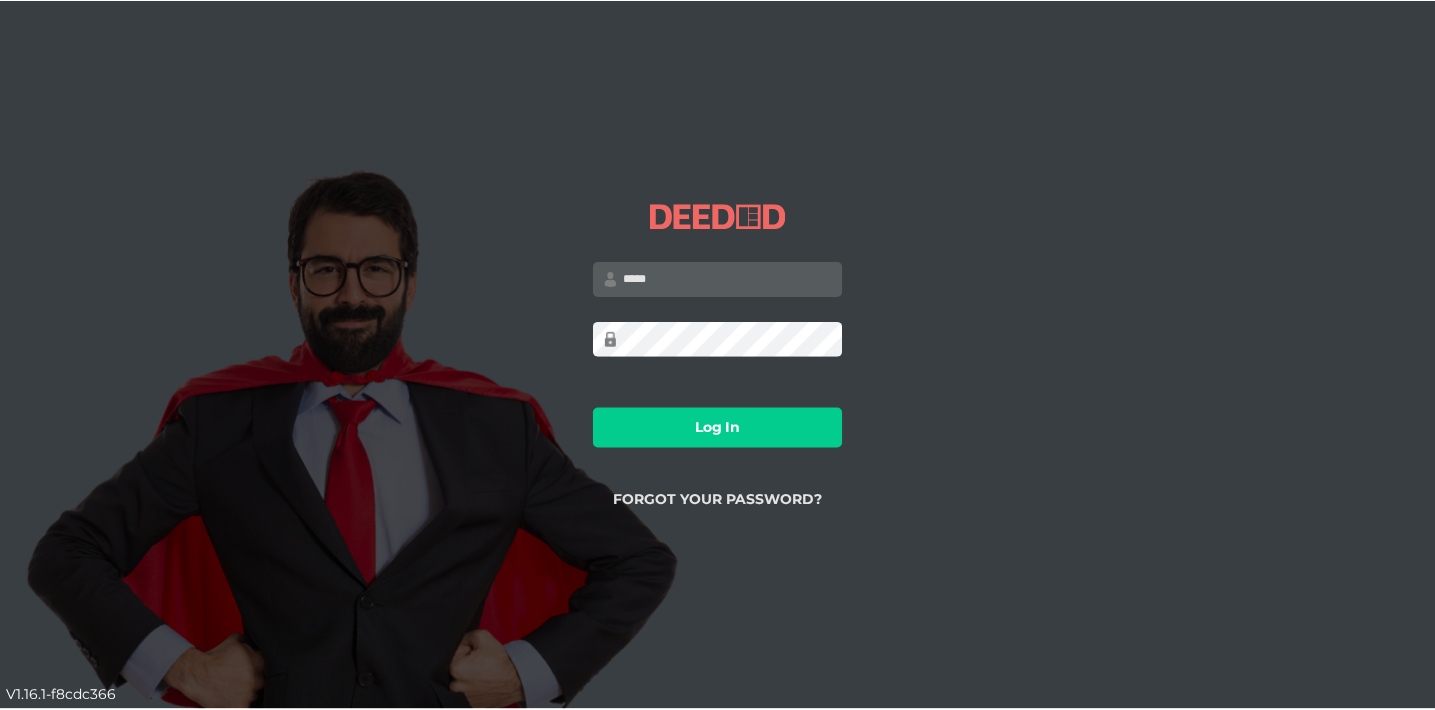 scroll, scrollTop: 0, scrollLeft: 0, axis: both 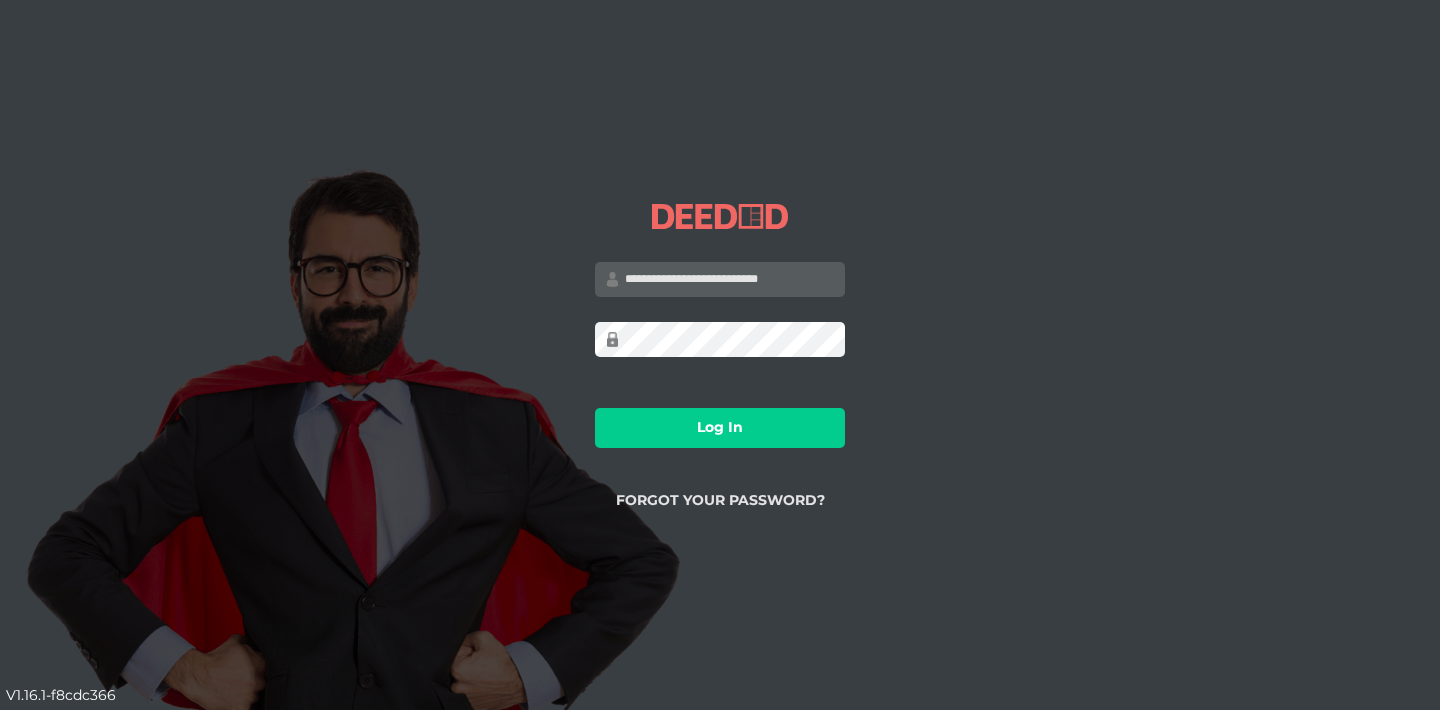 click on "Log In" at bounding box center (720, 428) 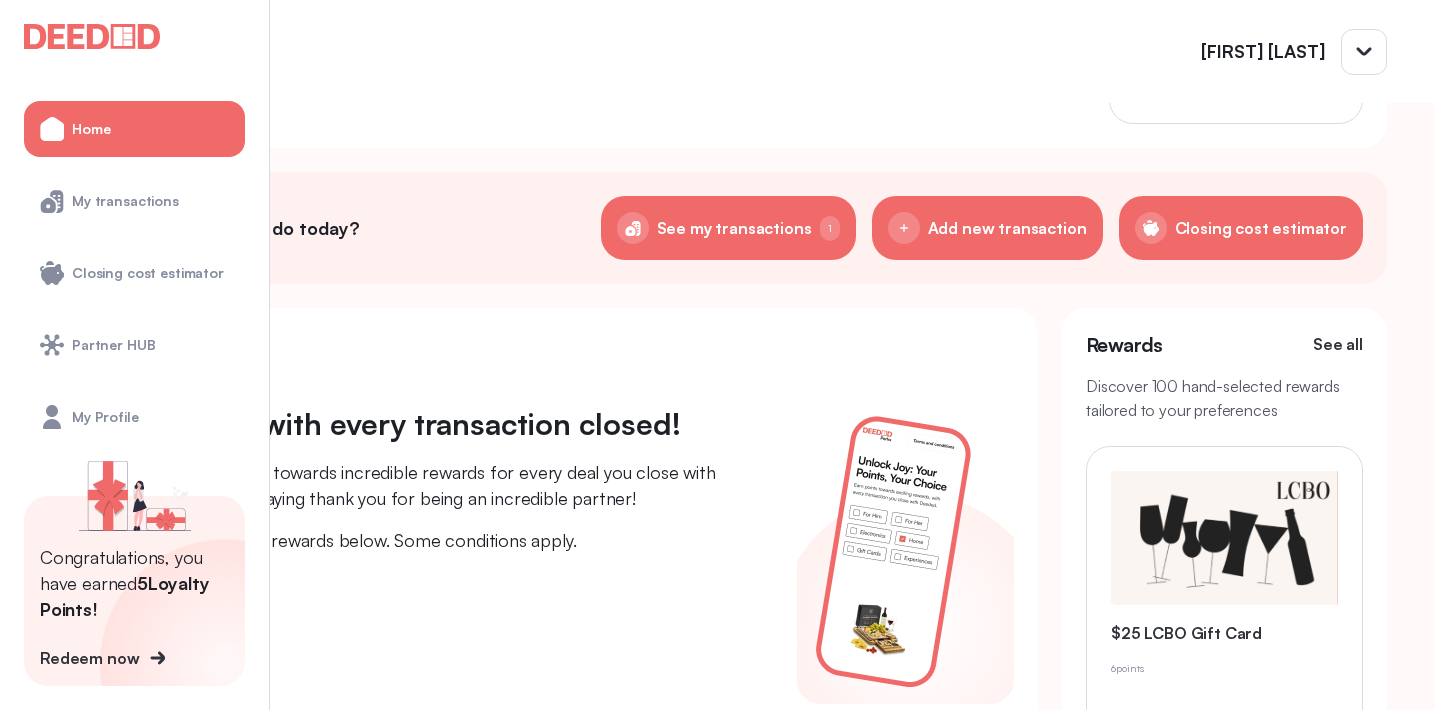 scroll, scrollTop: 213, scrollLeft: 0, axis: vertical 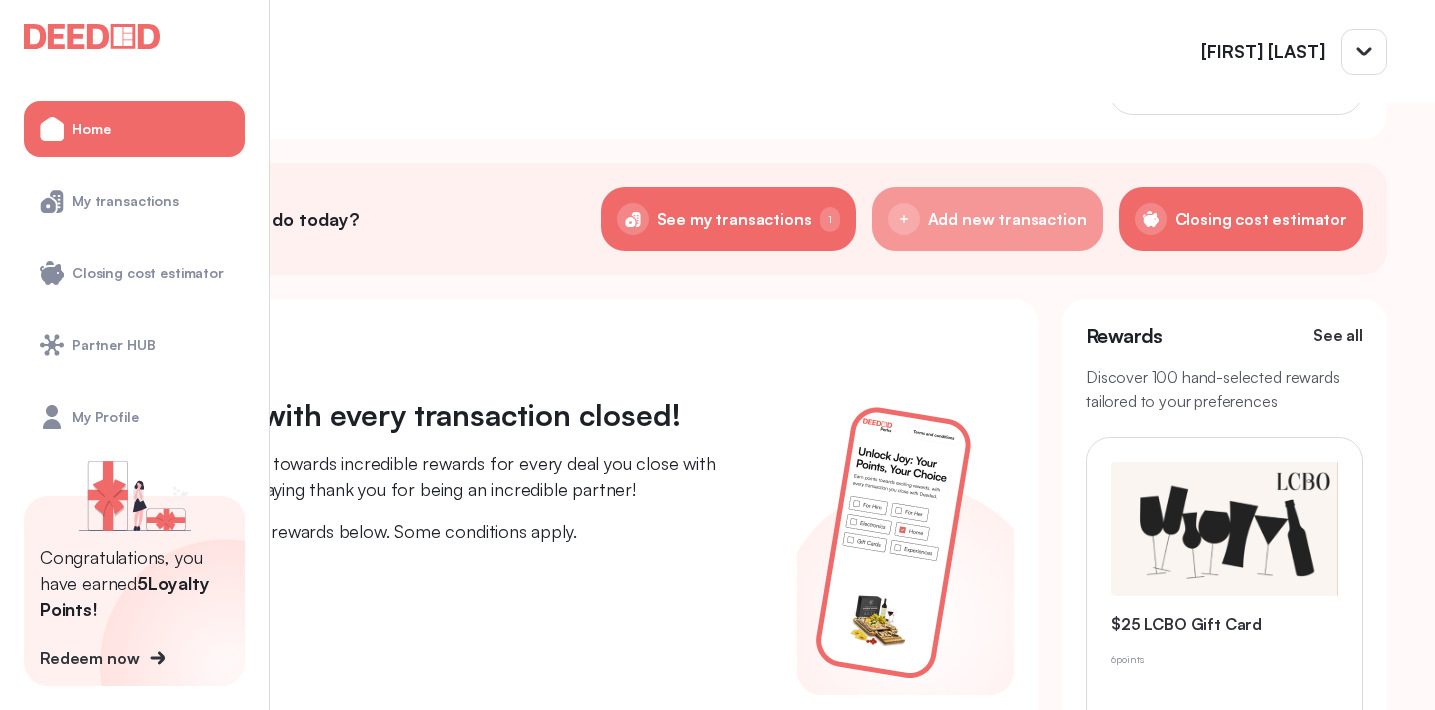 click on "Add new transaction" at bounding box center [734, 219] 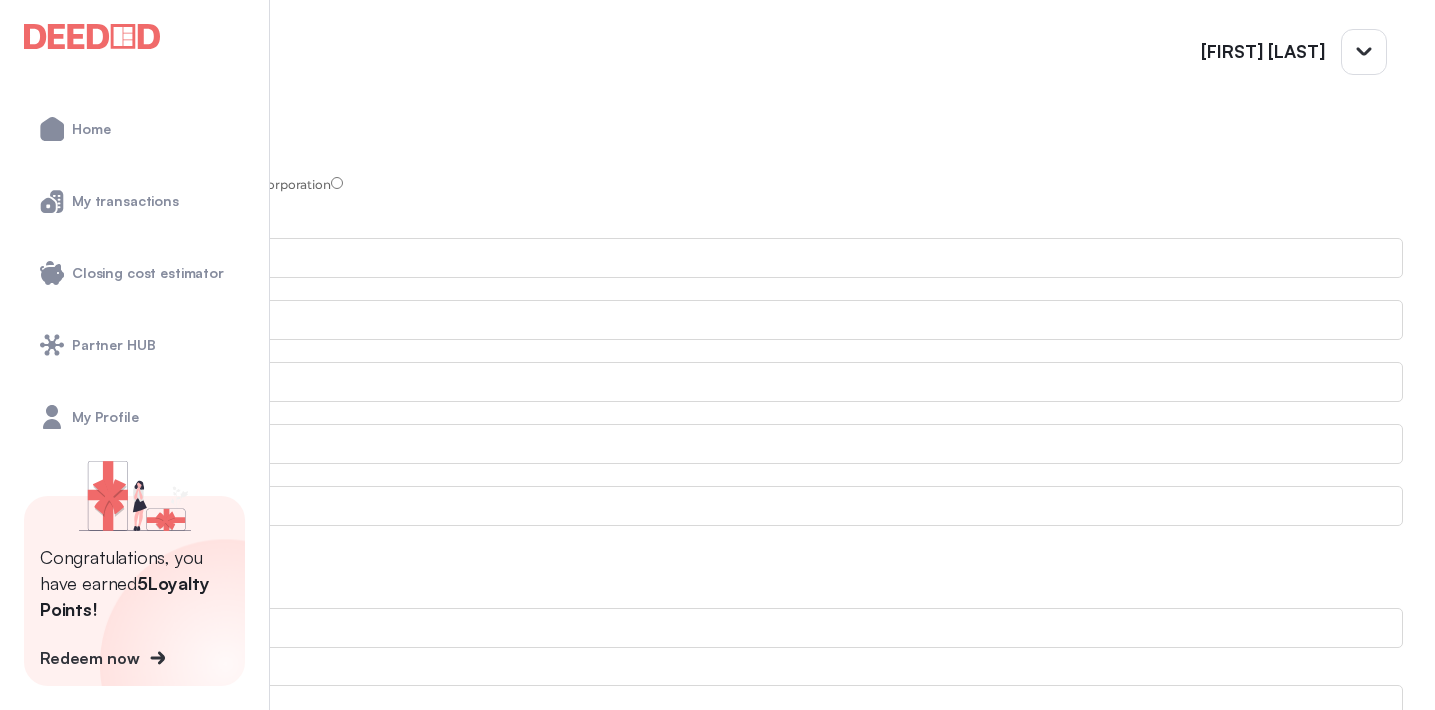 click at bounding box center (701, 150) 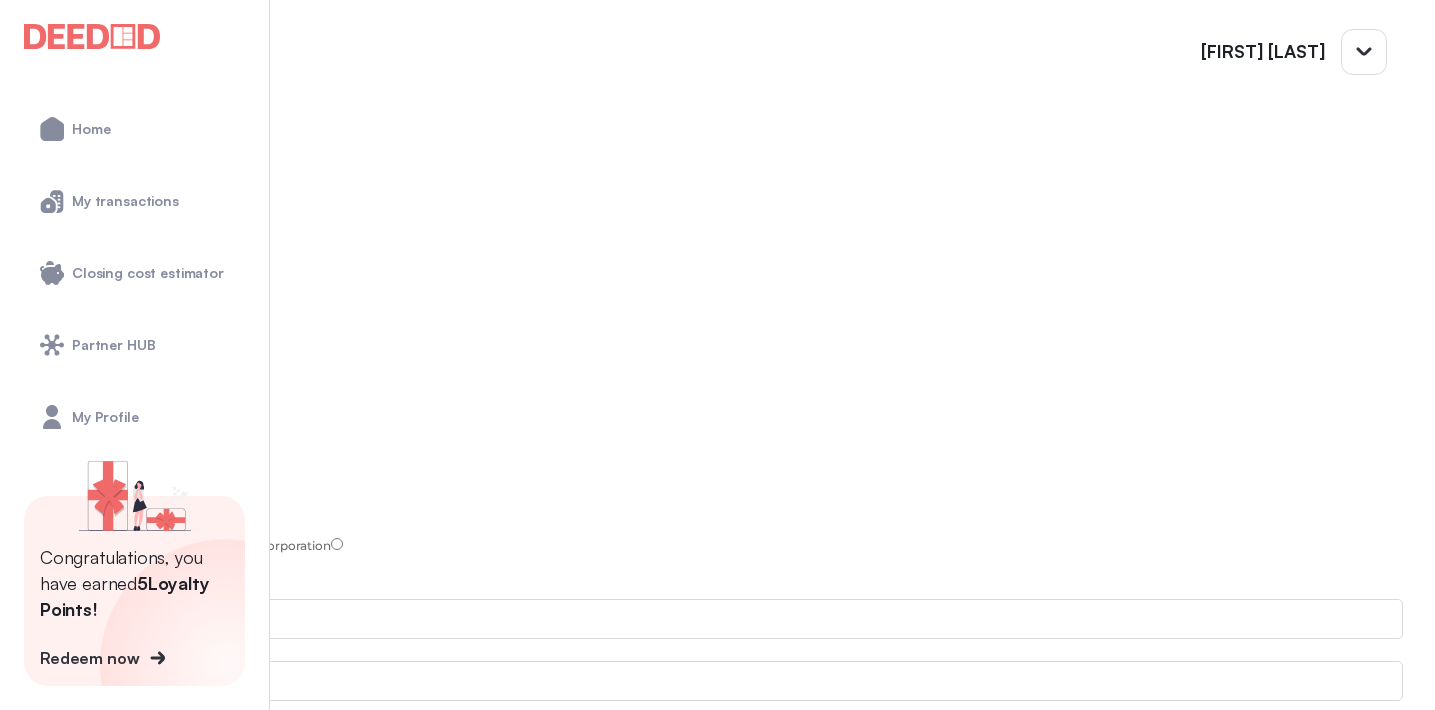 scroll, scrollTop: 50, scrollLeft: 0, axis: vertical 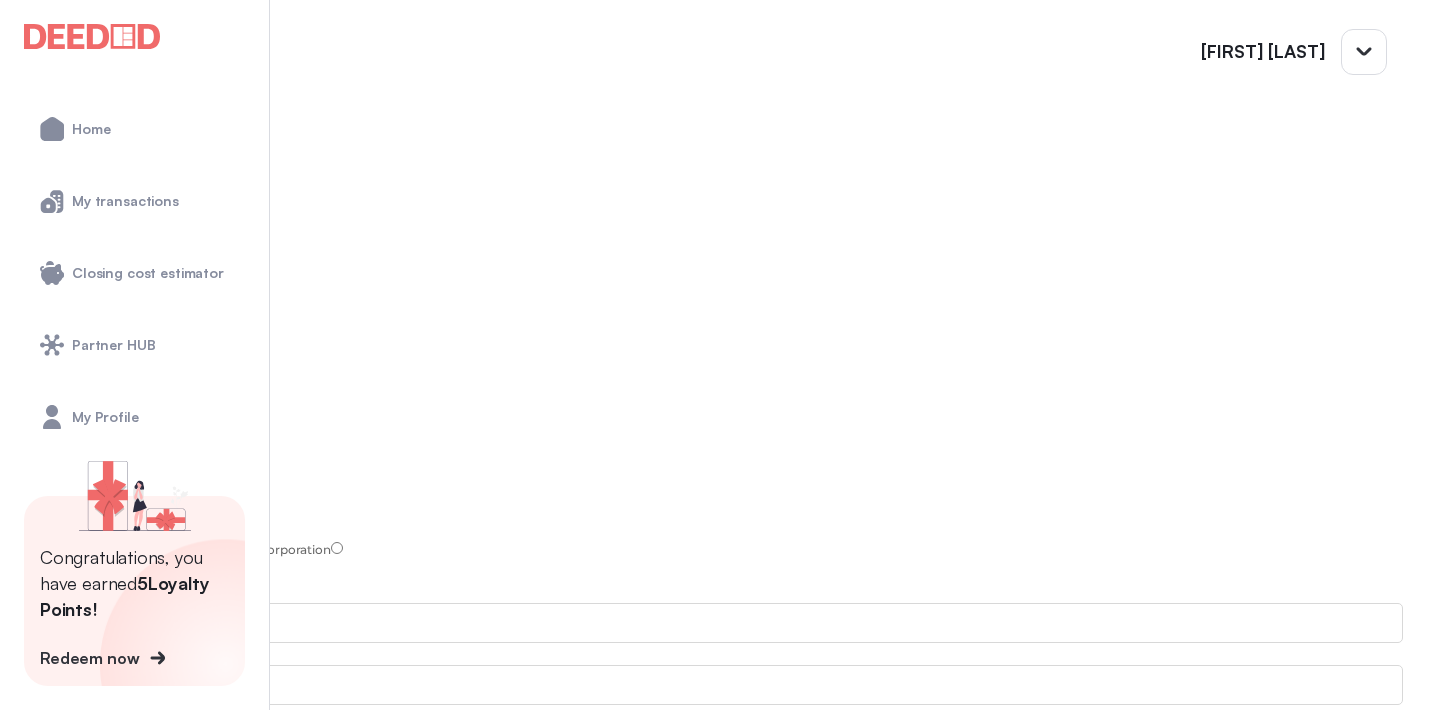 click on "Independent Legal Advice Only" at bounding box center (135, 332) 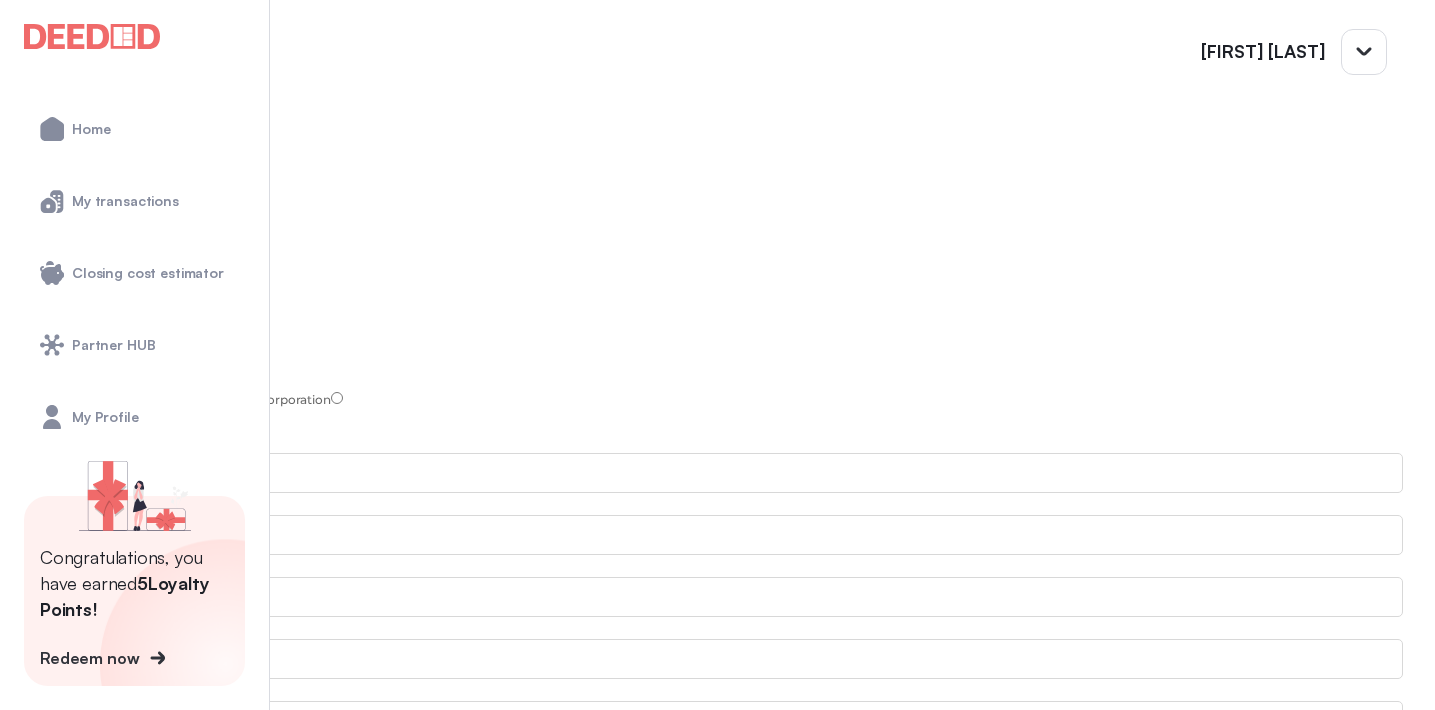 scroll, scrollTop: 204, scrollLeft: 0, axis: vertical 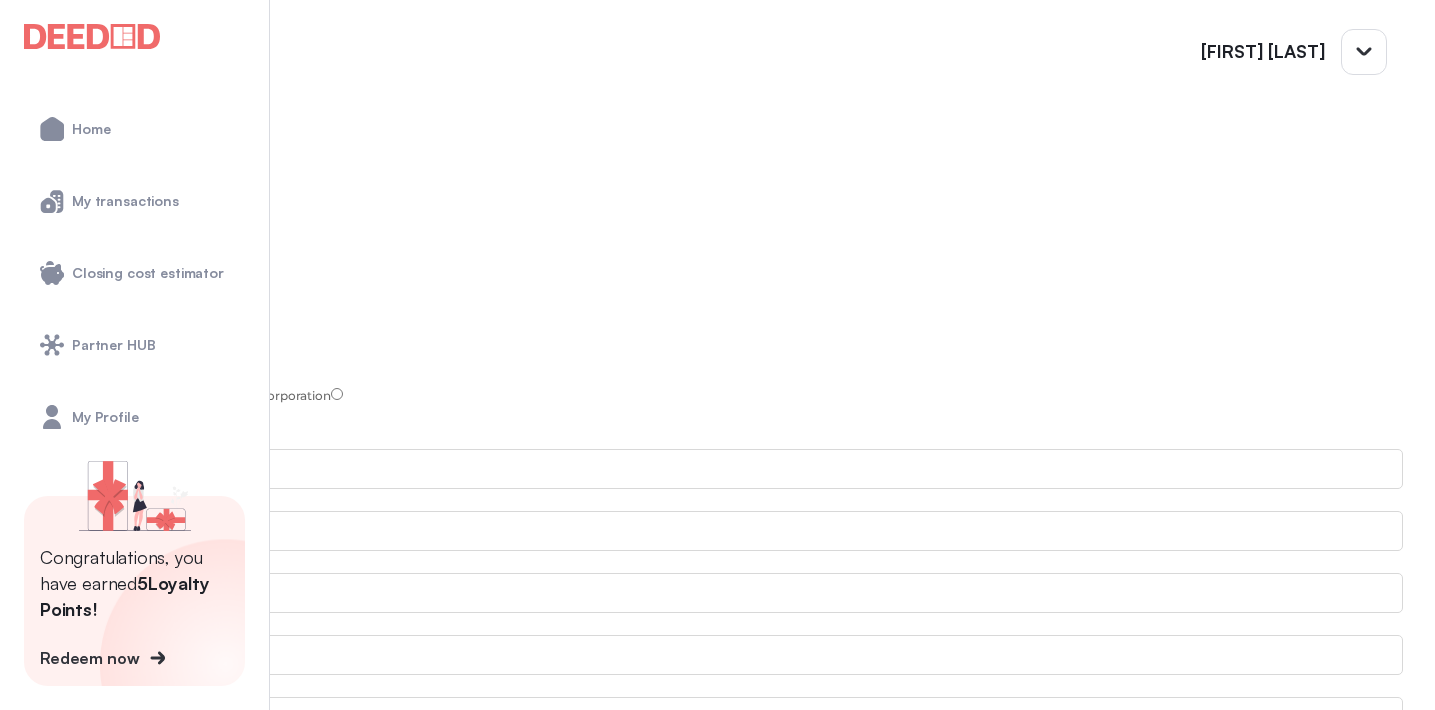 click on "Mr." at bounding box center (15, 402) 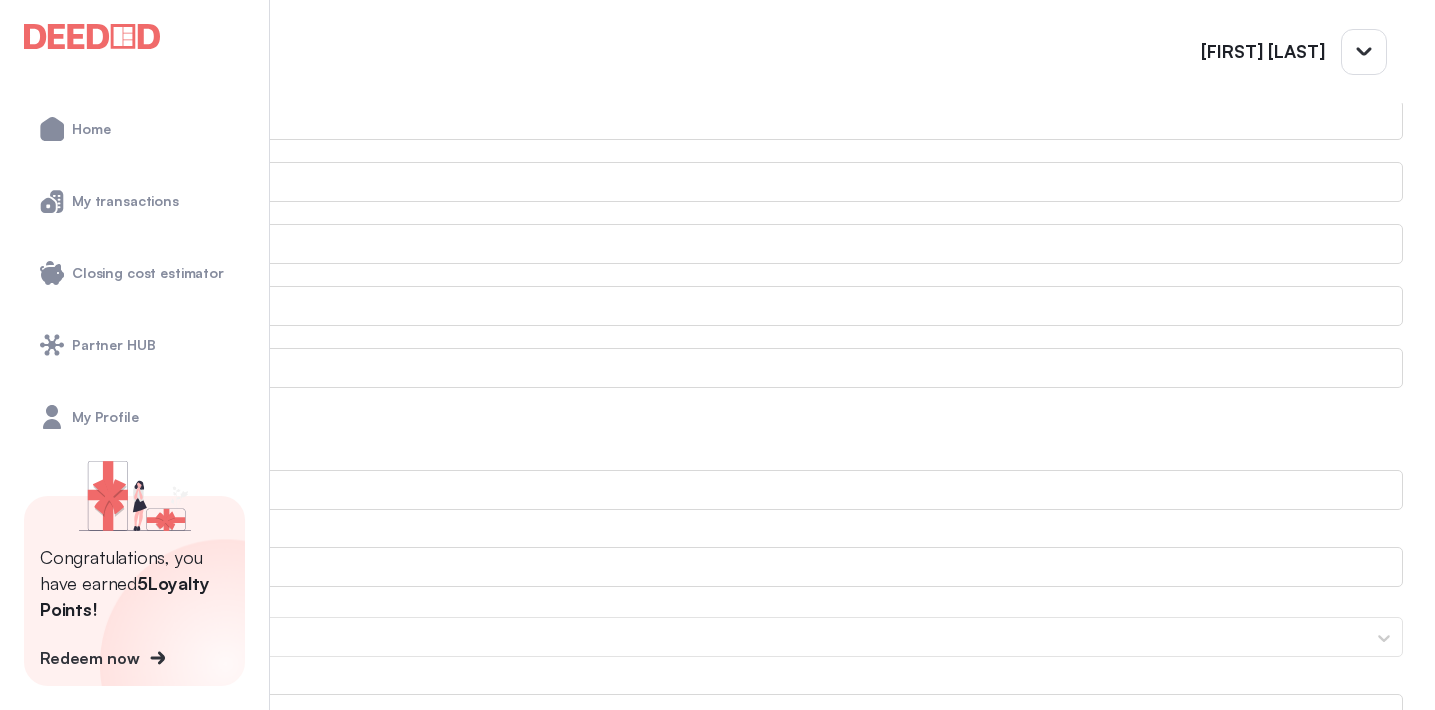 scroll, scrollTop: 564, scrollLeft: 1, axis: both 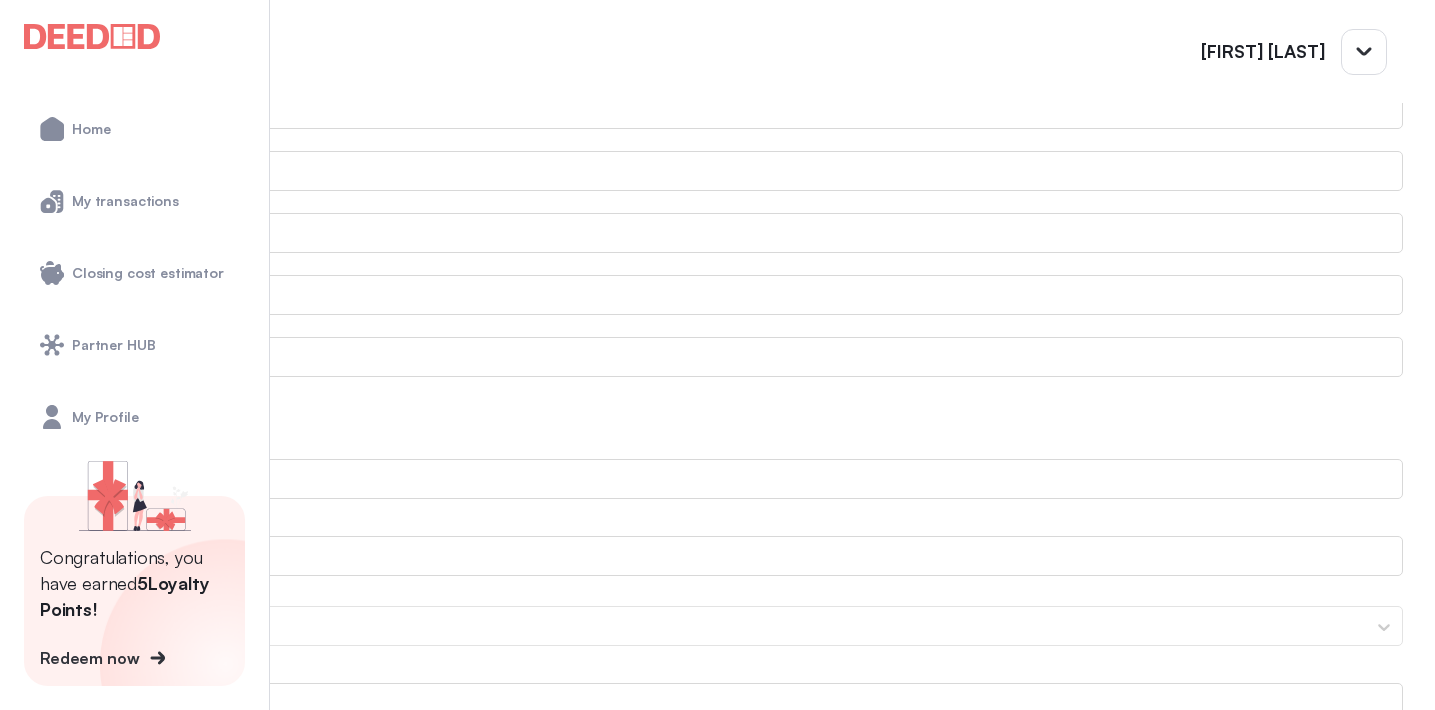paste on "**********" 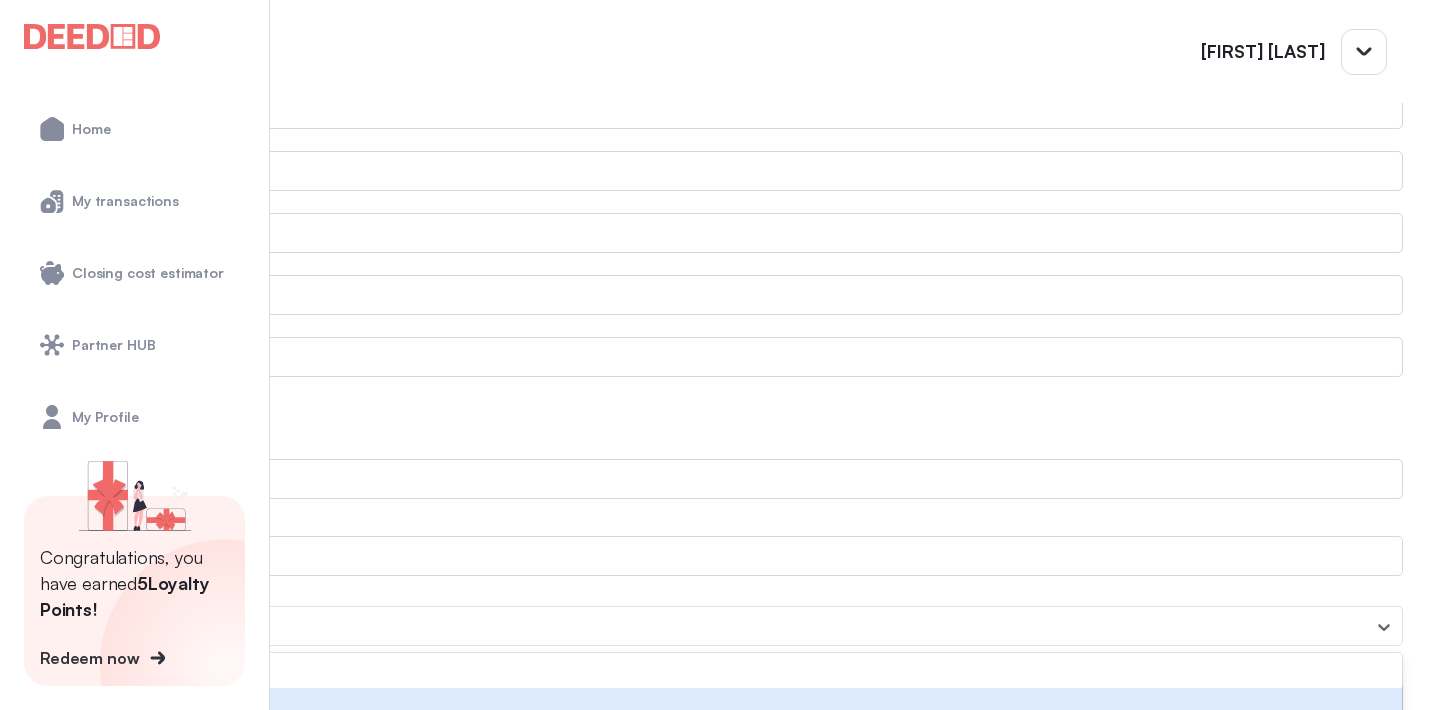 click on "ON" at bounding box center (701, 703) 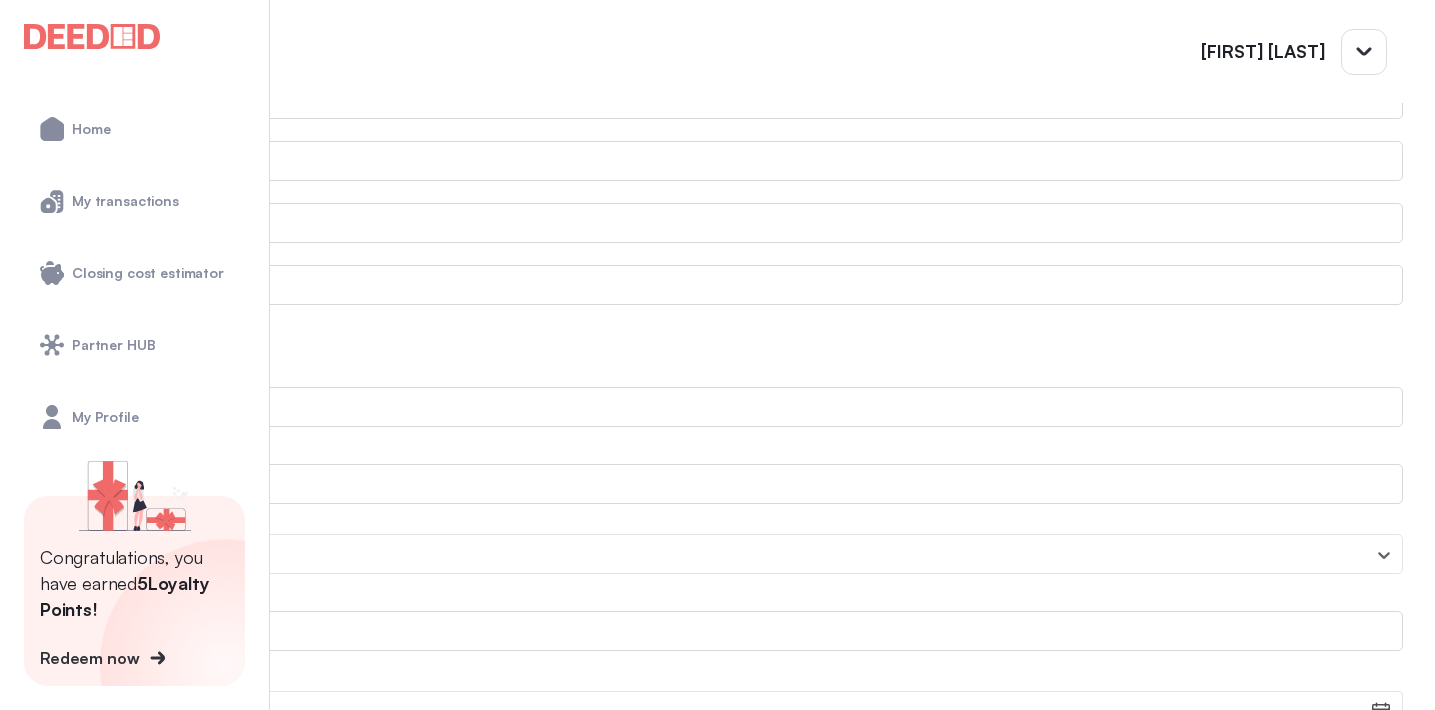 scroll, scrollTop: 648, scrollLeft: 1, axis: both 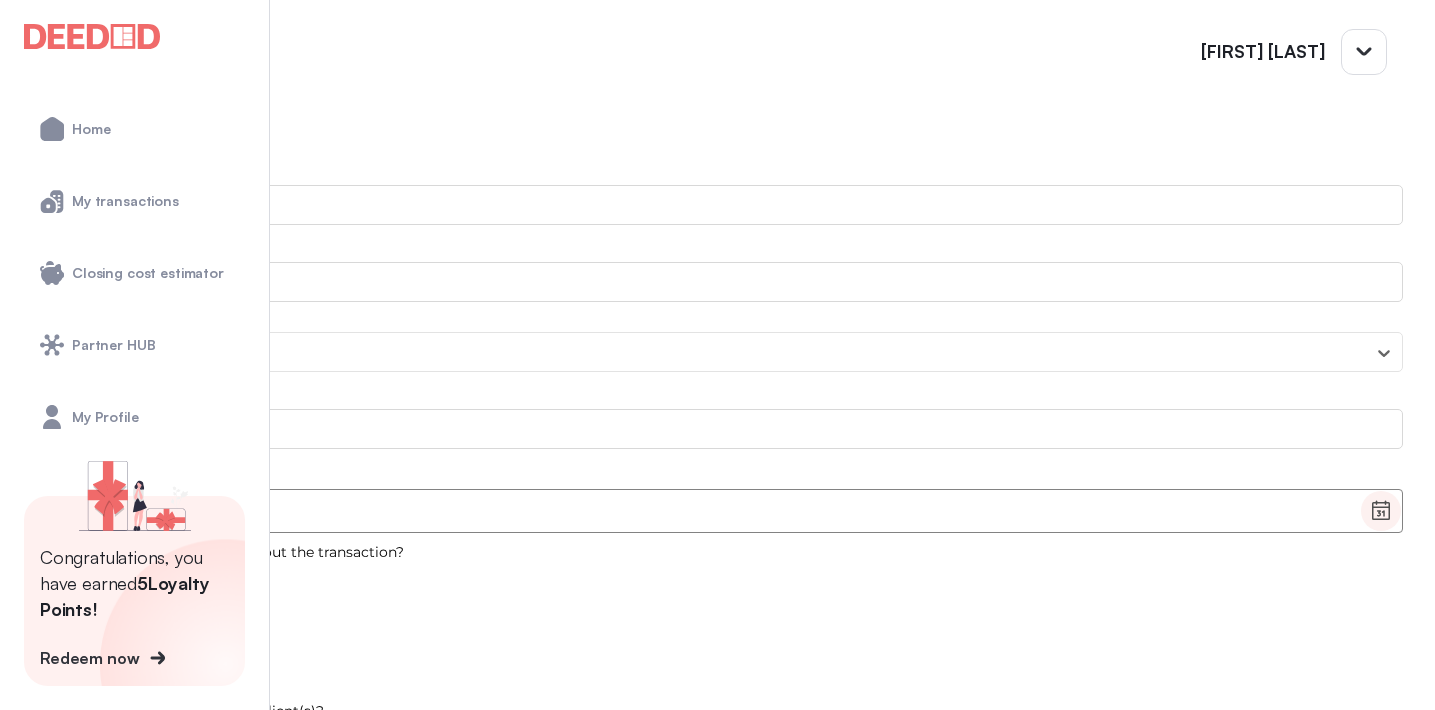 click at bounding box center [1381, 511] 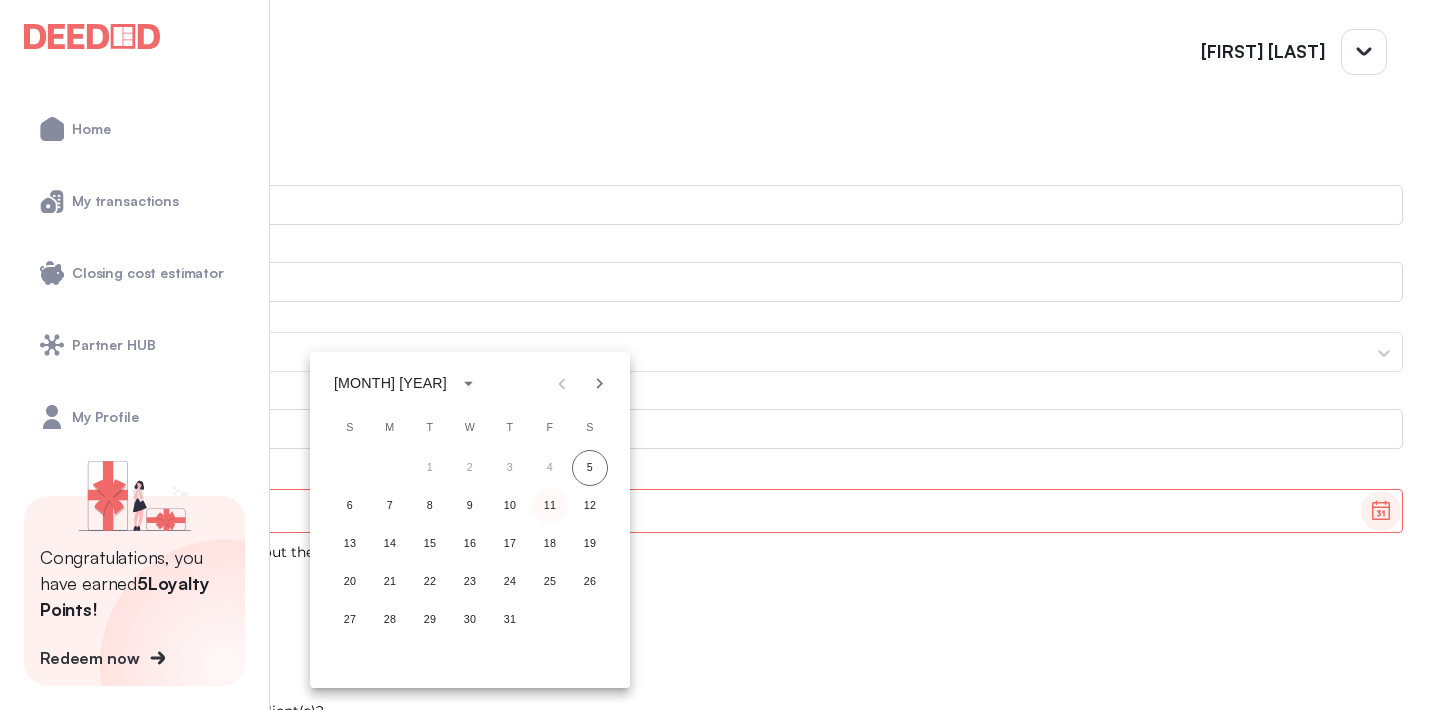 click on "11" at bounding box center [550, 468] 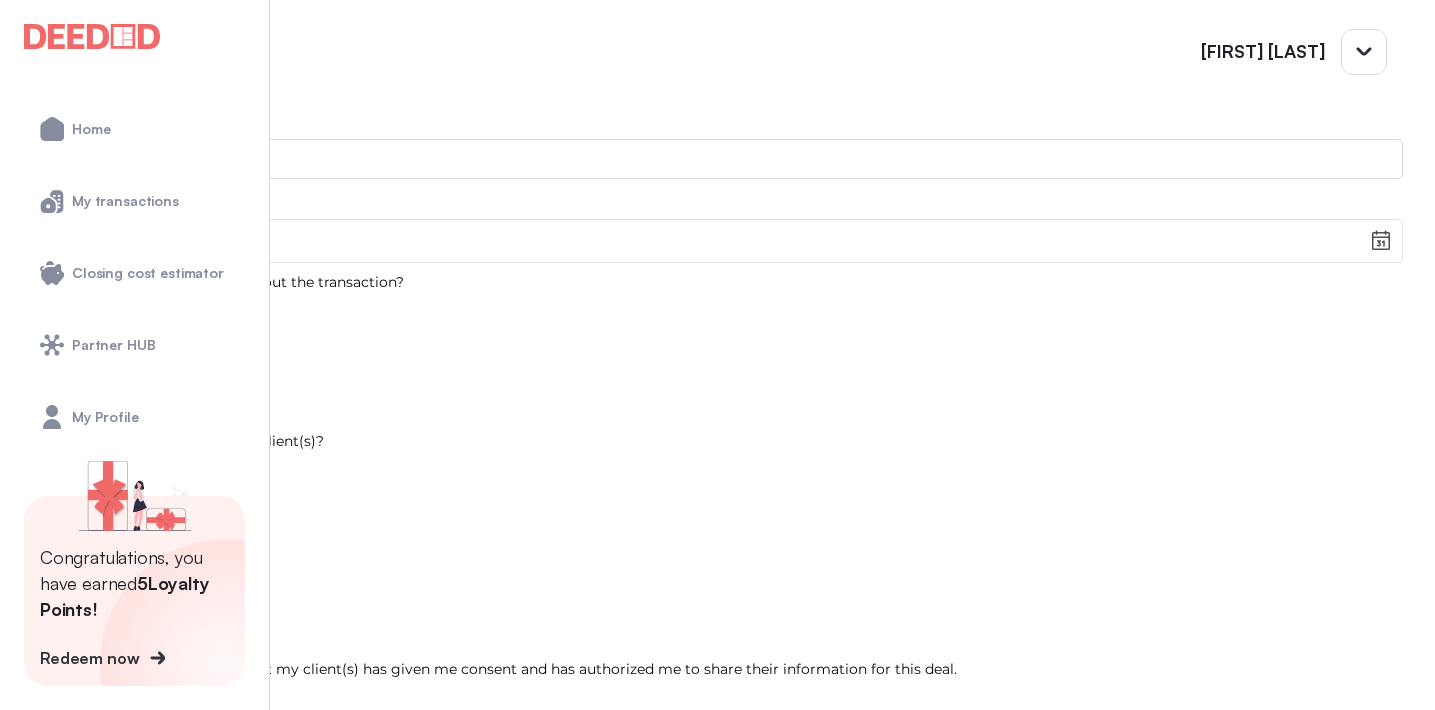 scroll, scrollTop: 1285, scrollLeft: 4, axis: both 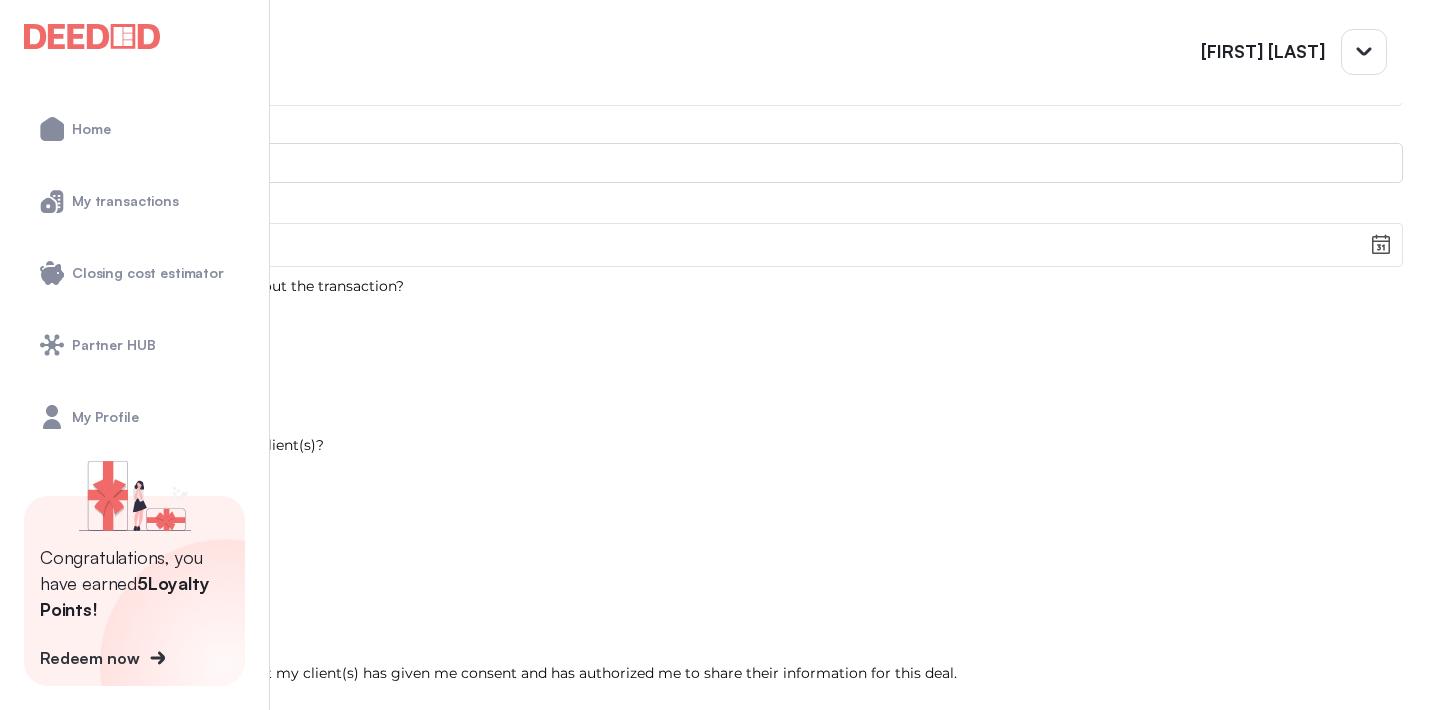 click on "Upload file" at bounding box center (701, 408) 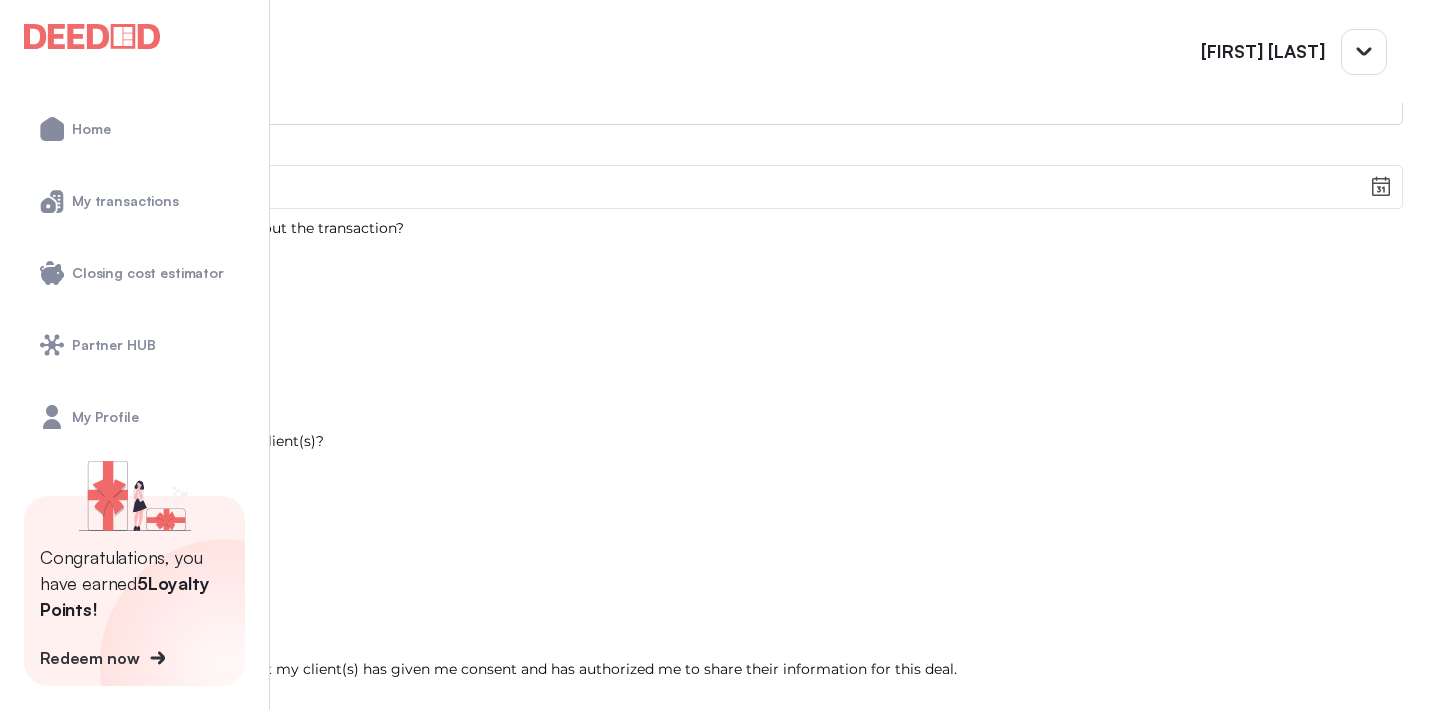 scroll, scrollTop: 1446, scrollLeft: 4, axis: both 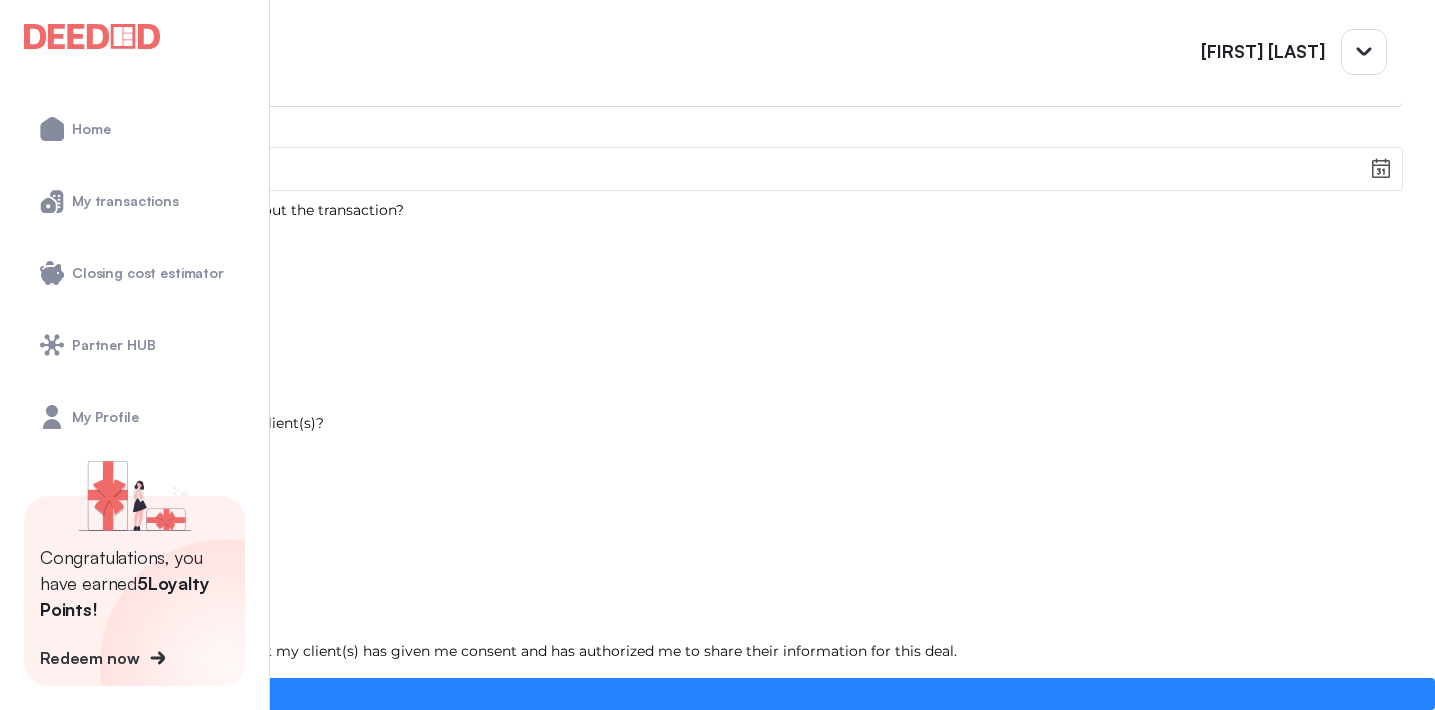 click on "Loading..." at bounding box center (717, 694) 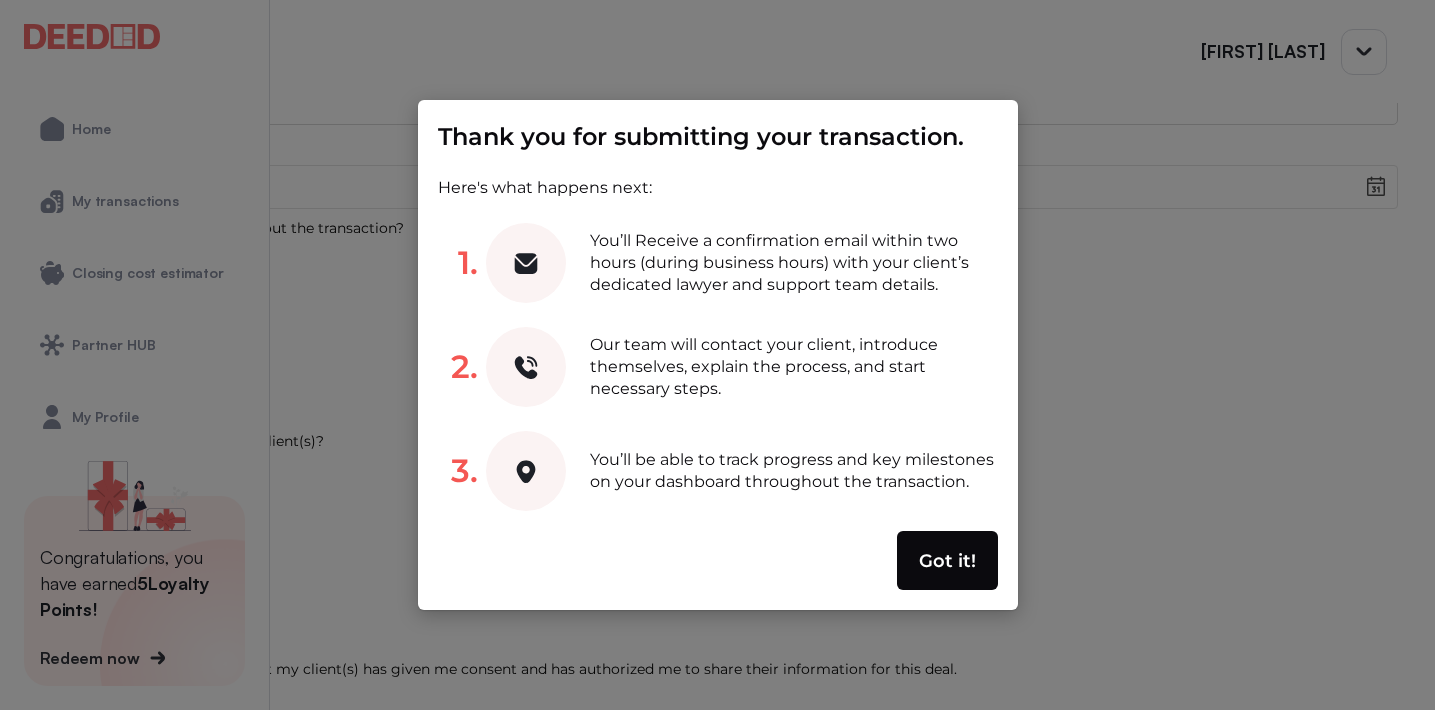 scroll, scrollTop: 1327, scrollLeft: 4, axis: both 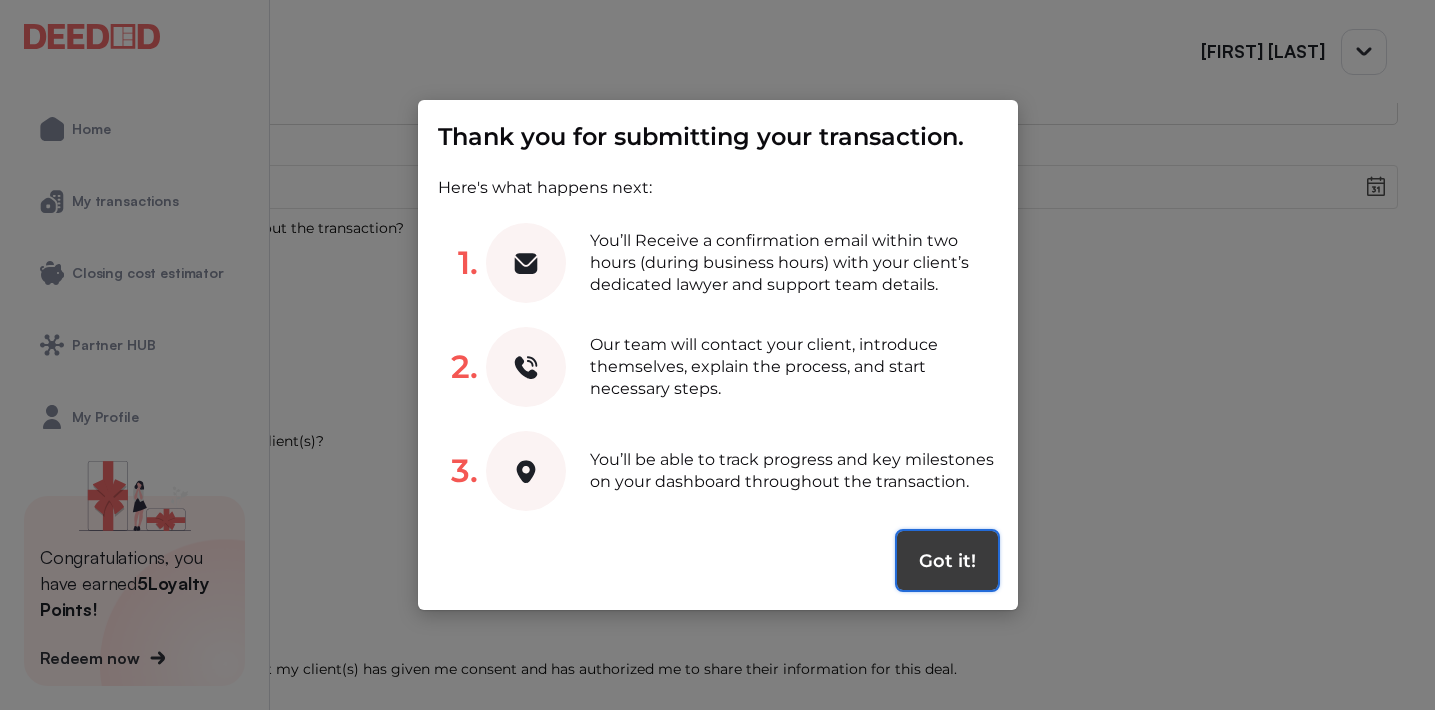 click on "Got it!" at bounding box center [947, 561] 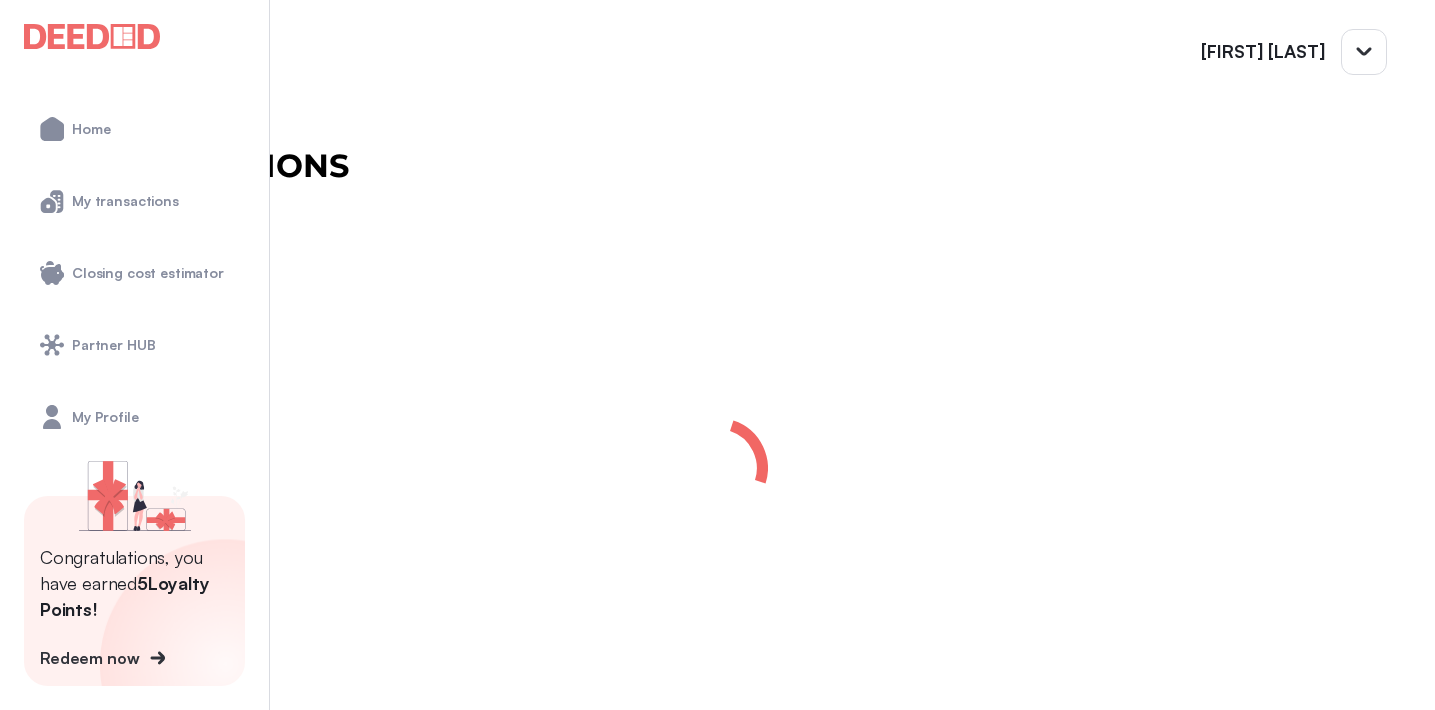 scroll, scrollTop: 41, scrollLeft: 4, axis: both 